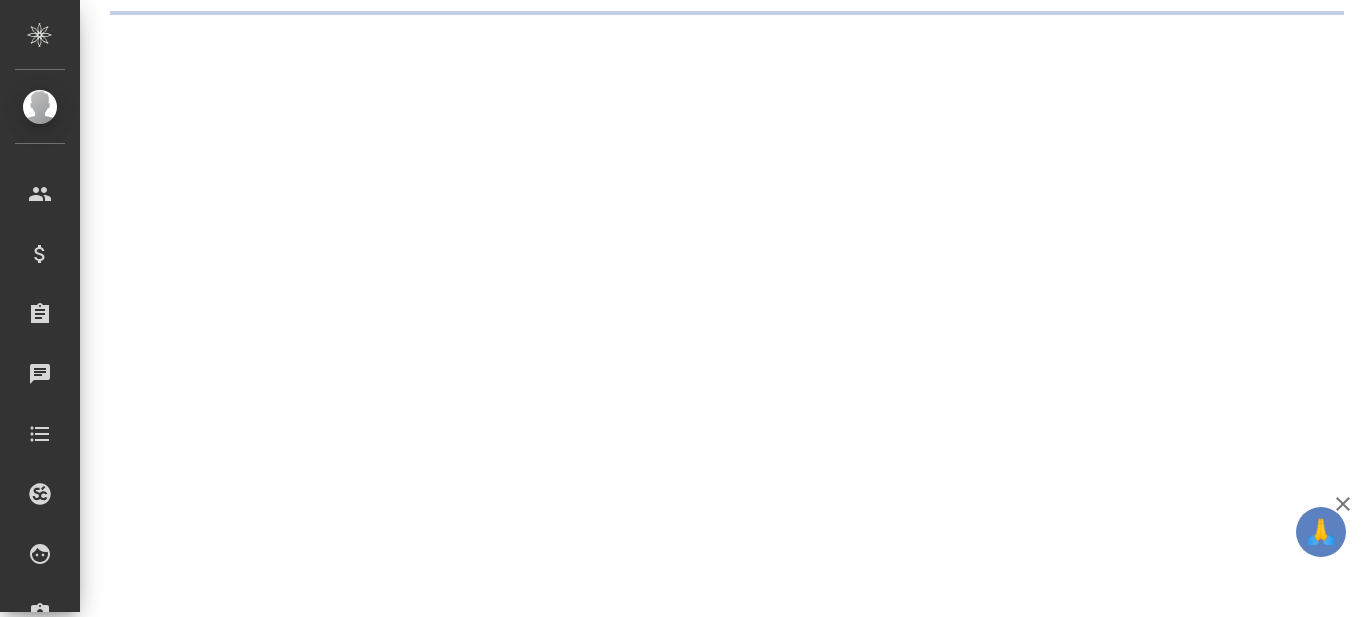 scroll, scrollTop: 0, scrollLeft: 0, axis: both 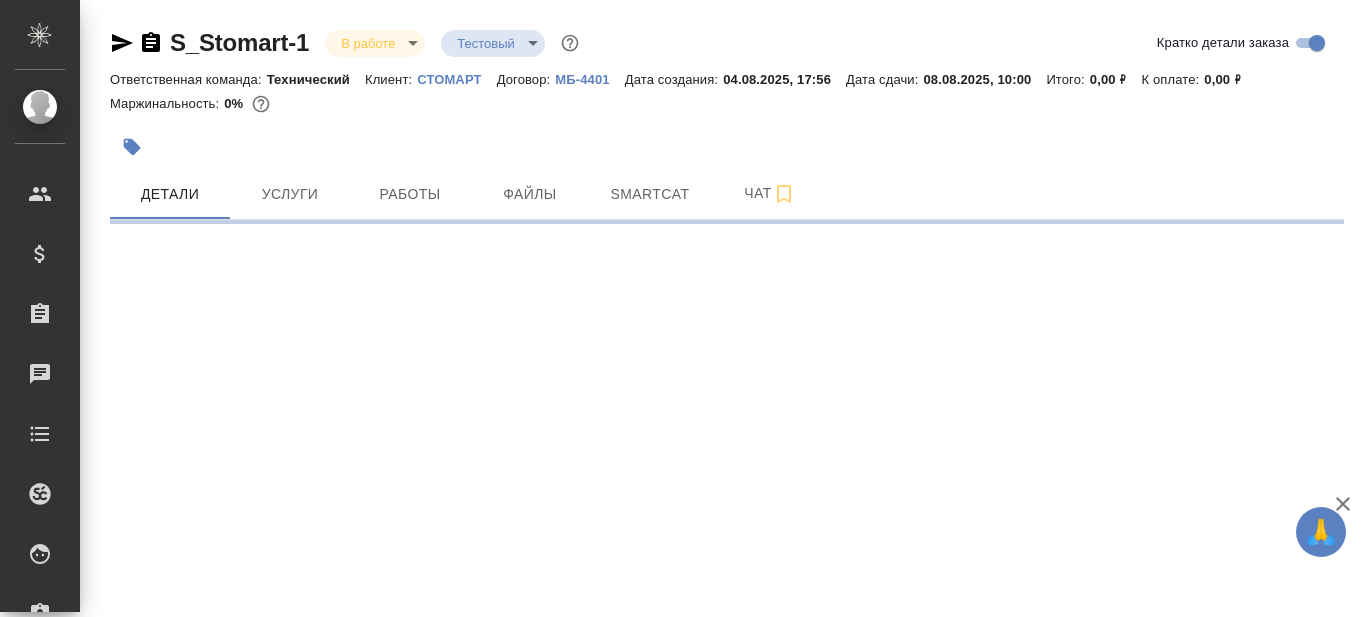 select on "RU" 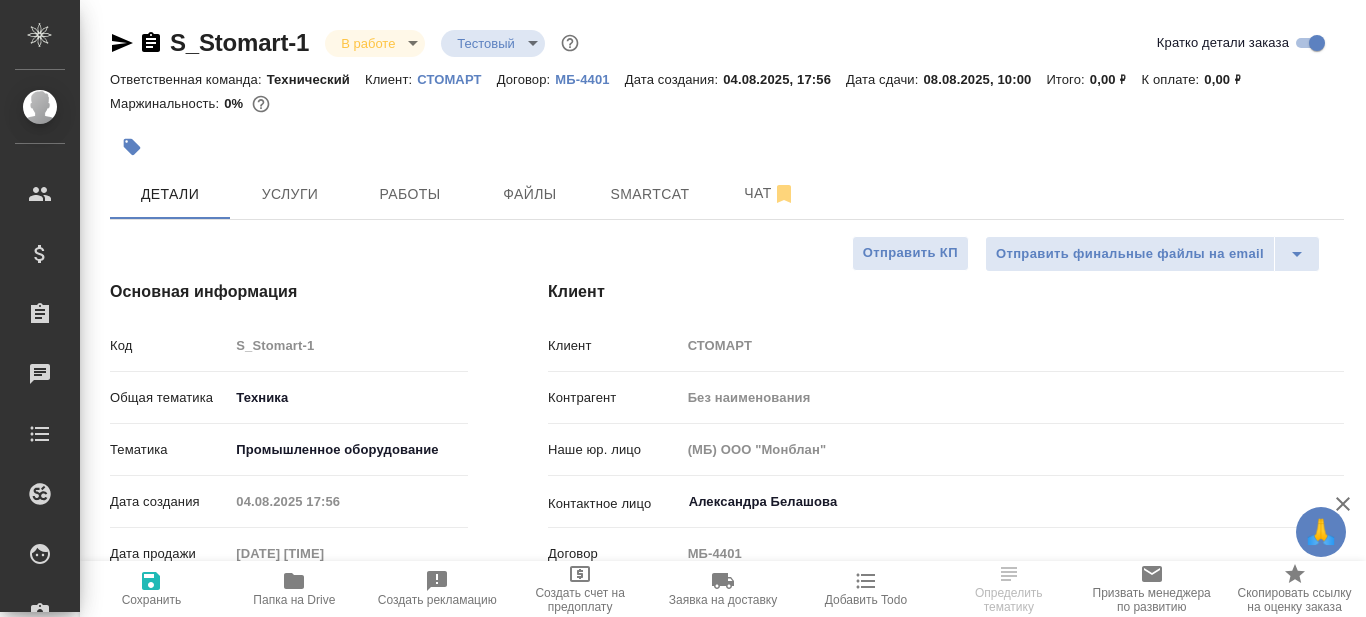type on "x" 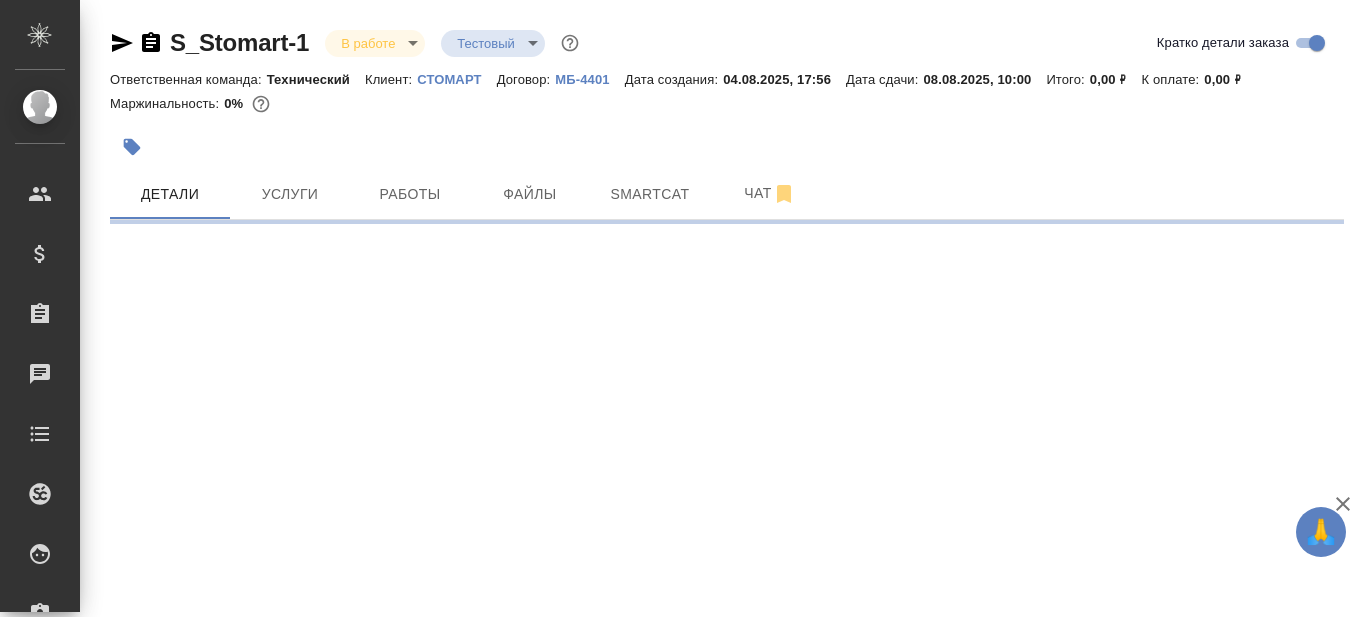 select on "RU" 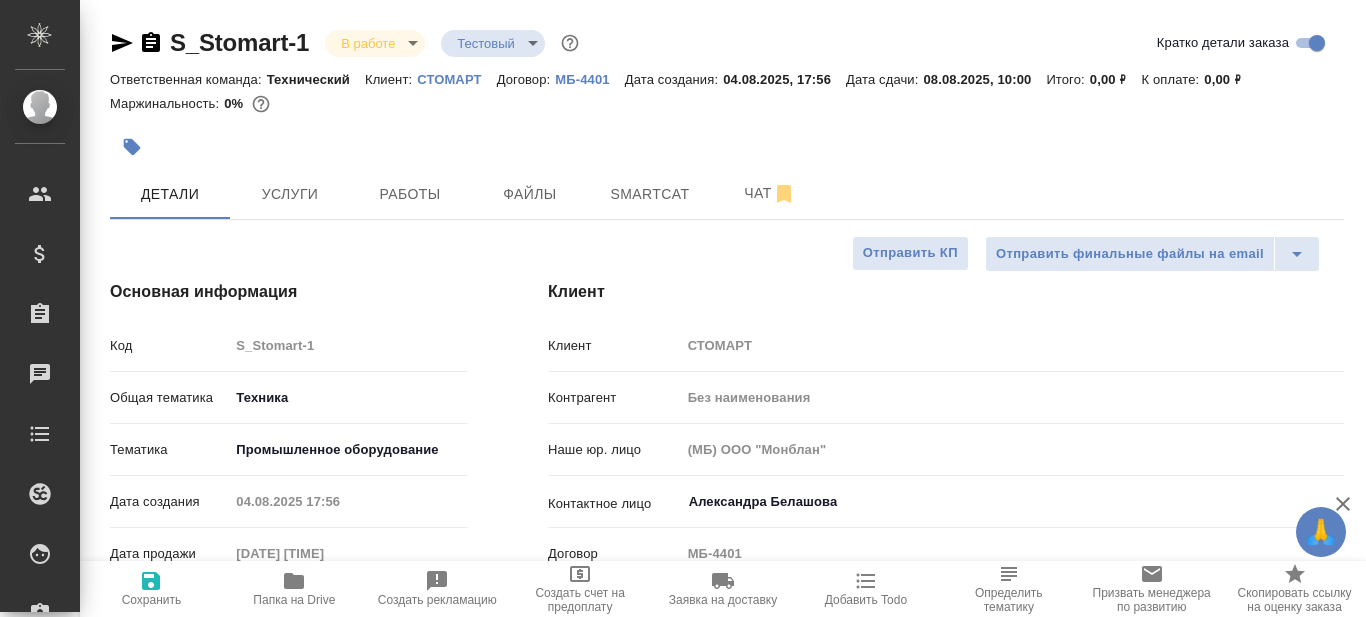 type on "x" 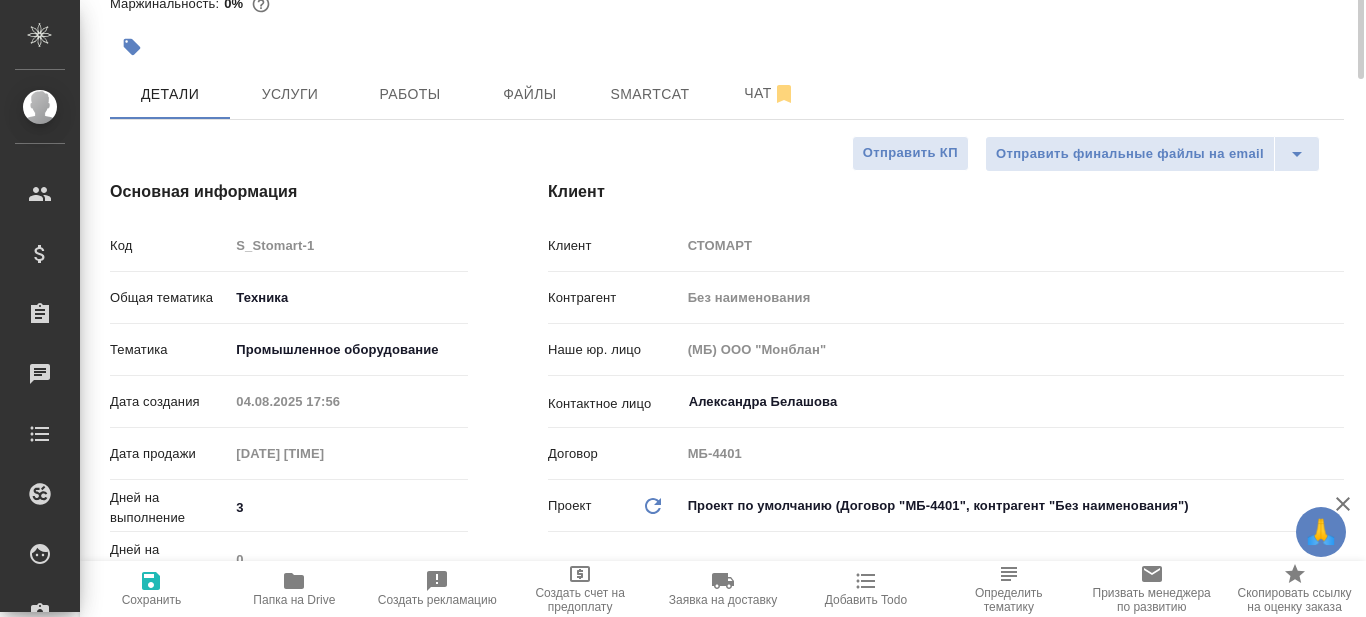 scroll, scrollTop: 0, scrollLeft: 0, axis: both 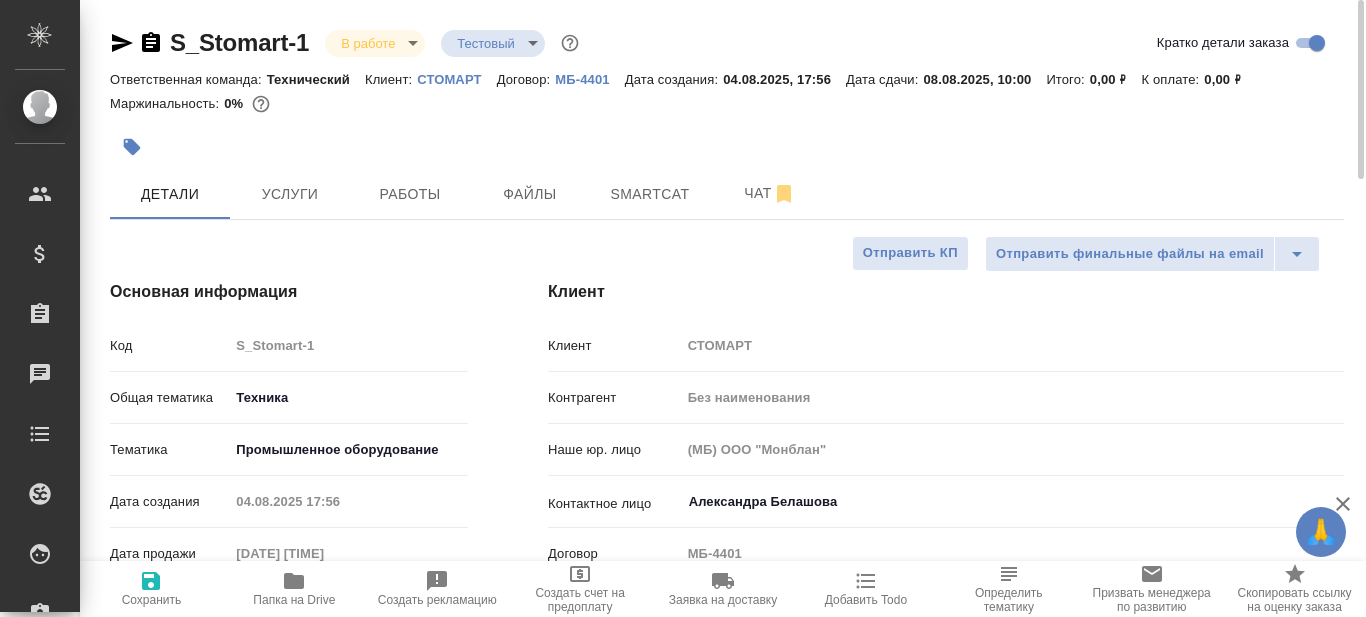 click on "СТОМАРТ" at bounding box center [456, 79] 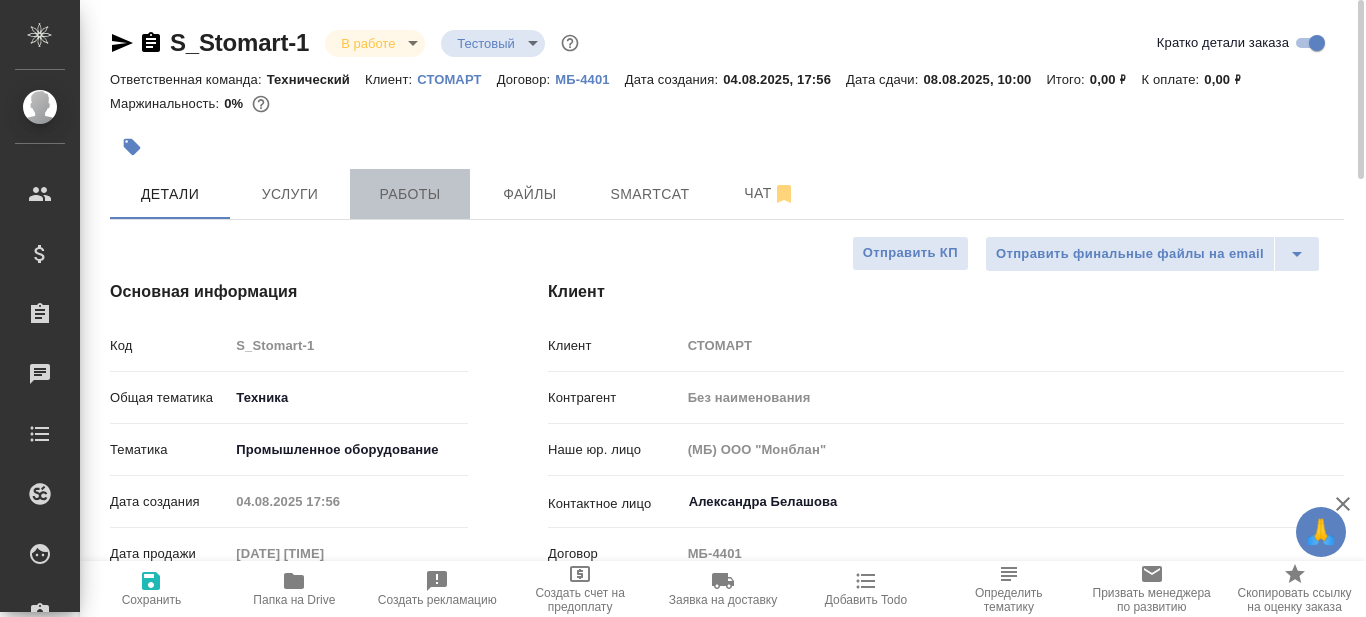 click on "Работы" at bounding box center [410, 194] 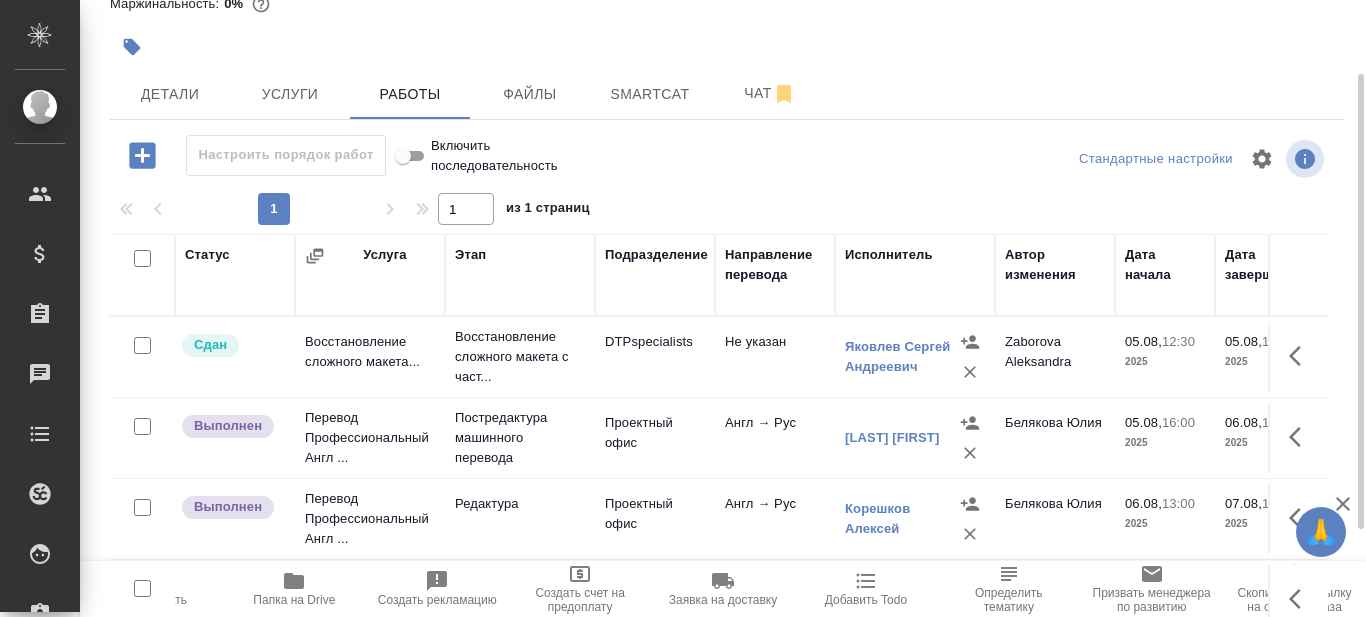 scroll, scrollTop: 218, scrollLeft: 0, axis: vertical 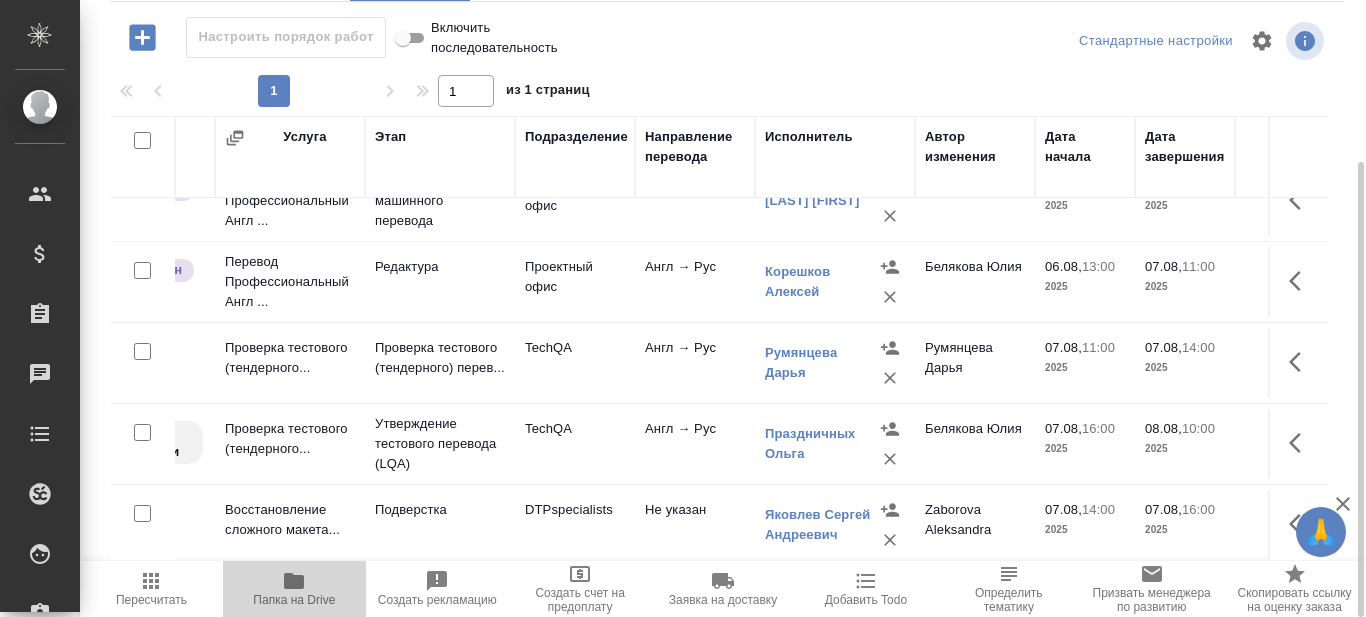 click on "Папка на Drive" at bounding box center [294, 600] 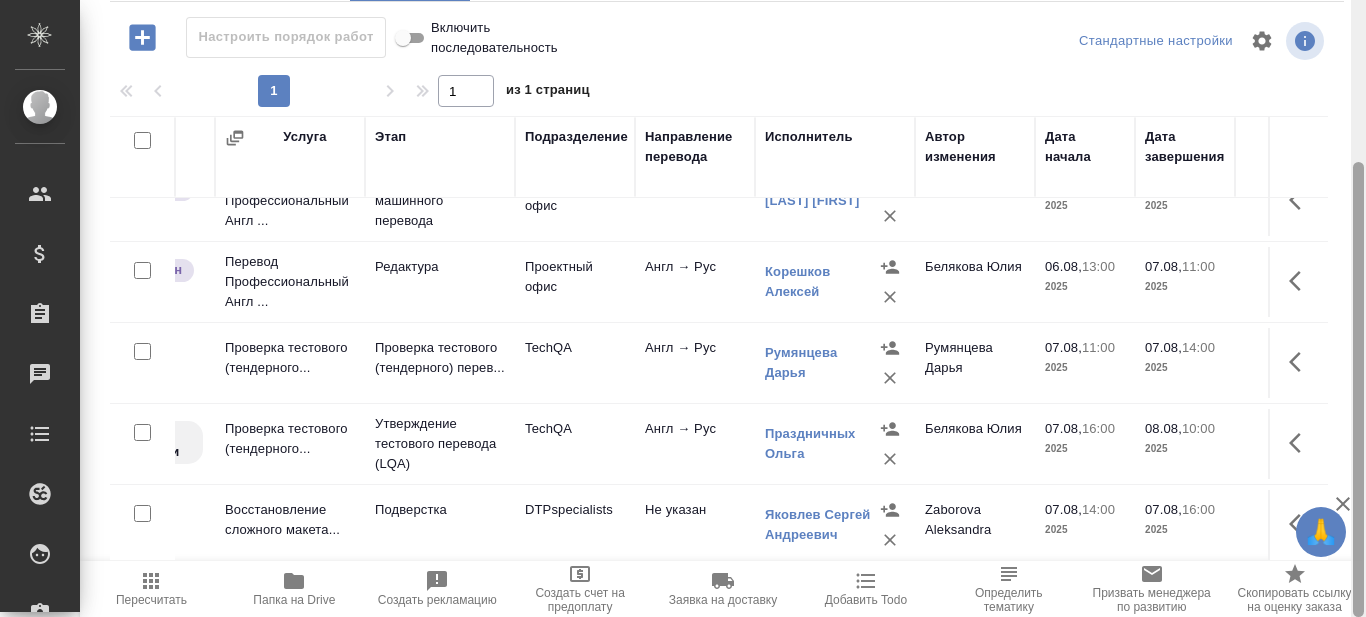 scroll, scrollTop: 0, scrollLeft: 0, axis: both 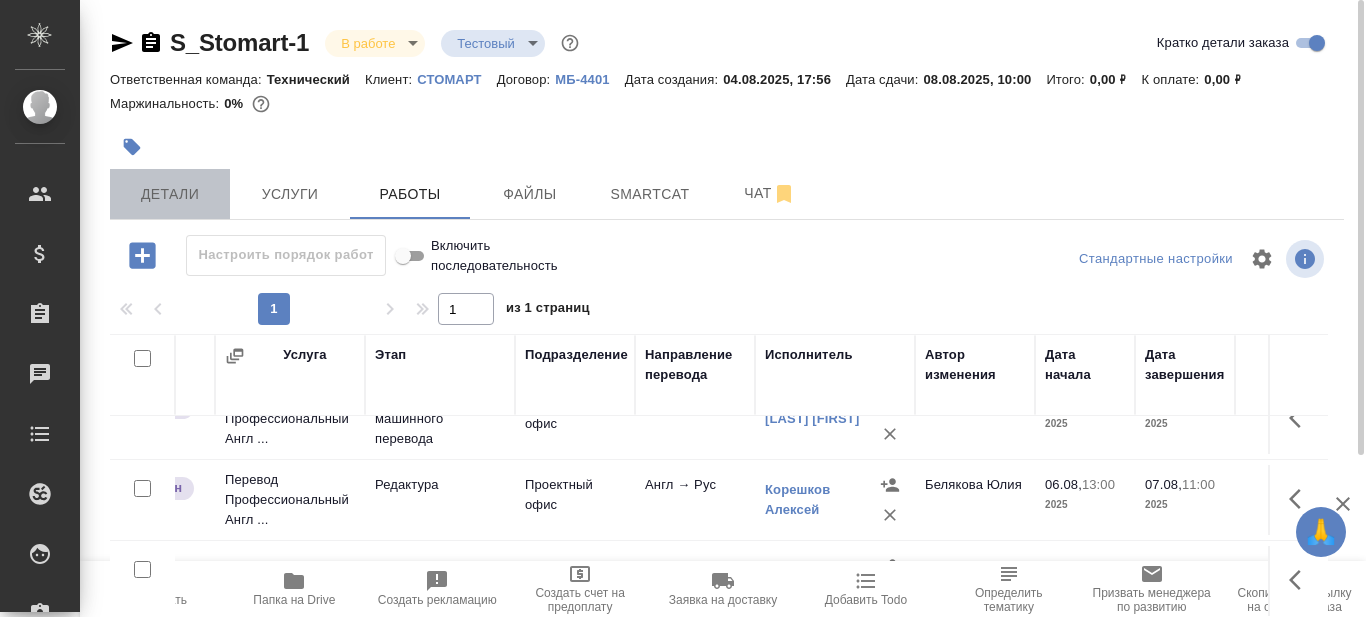 click on "Детали" at bounding box center (170, 194) 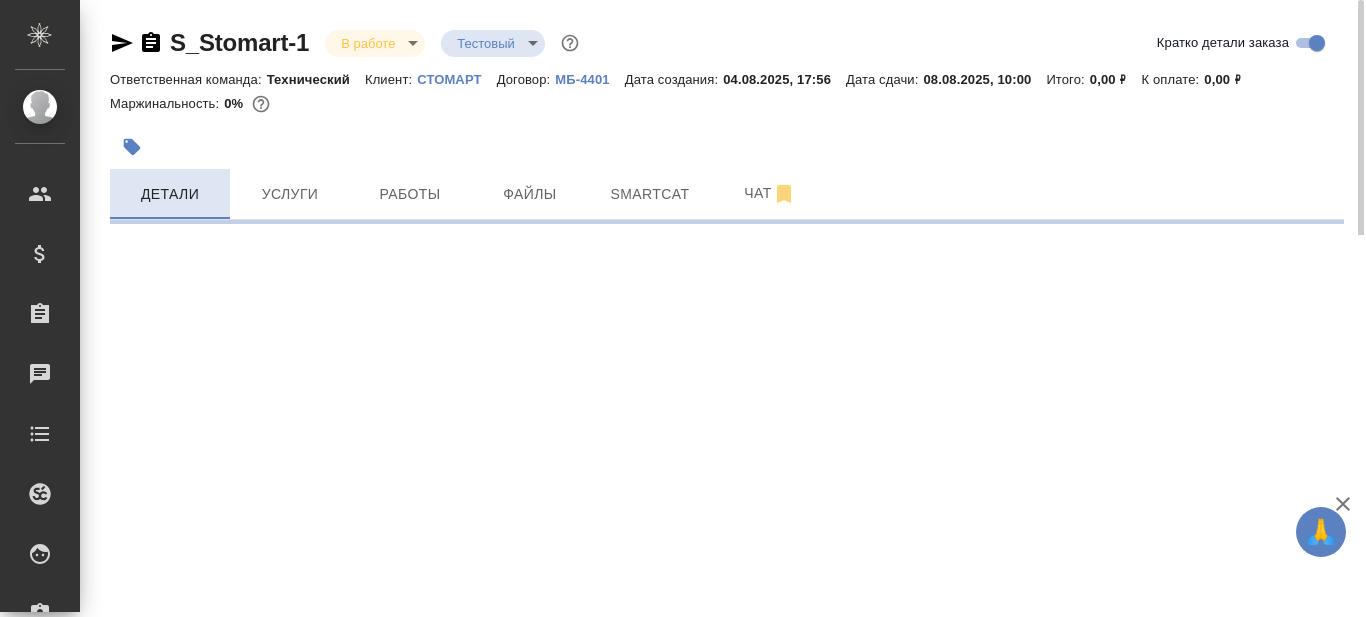 select on "RU" 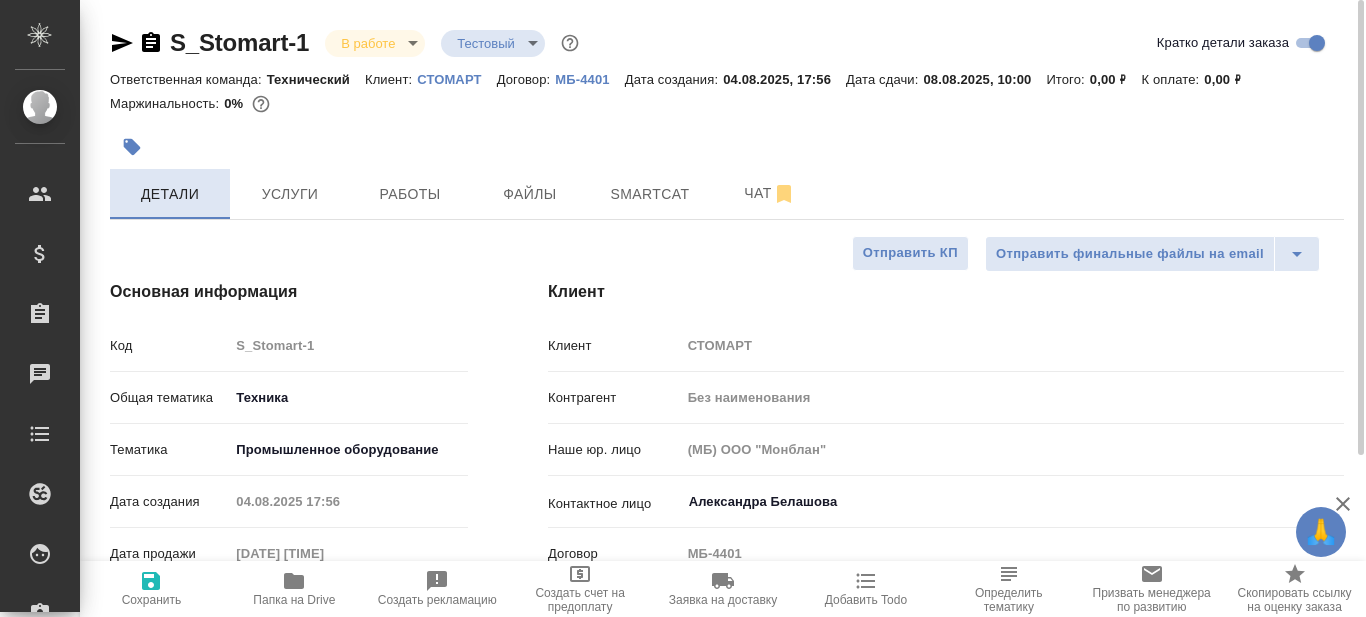 type on "x" 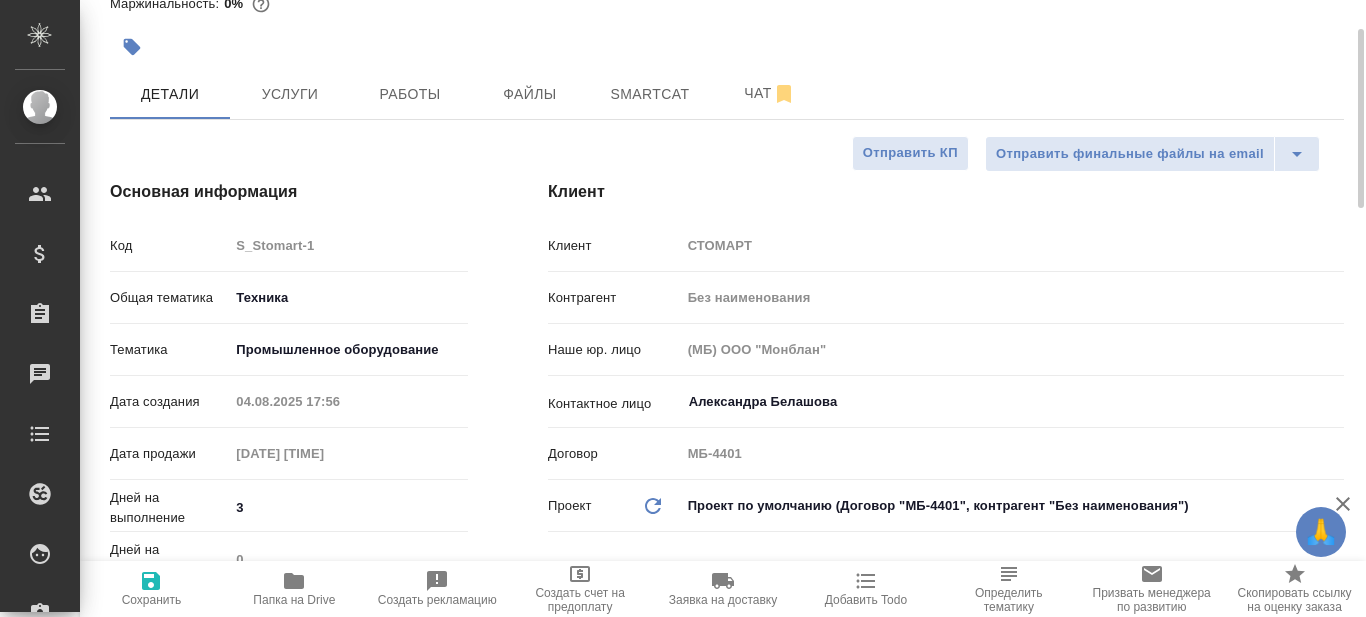 scroll, scrollTop: 0, scrollLeft: 0, axis: both 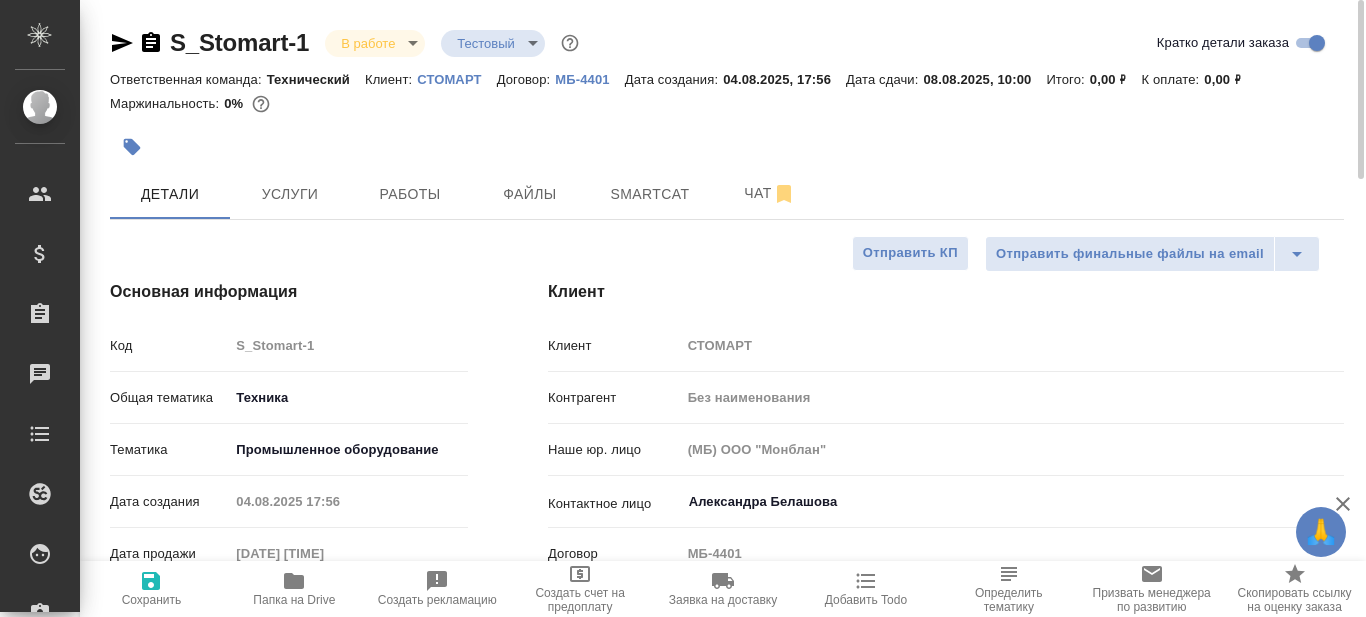 type on "x" 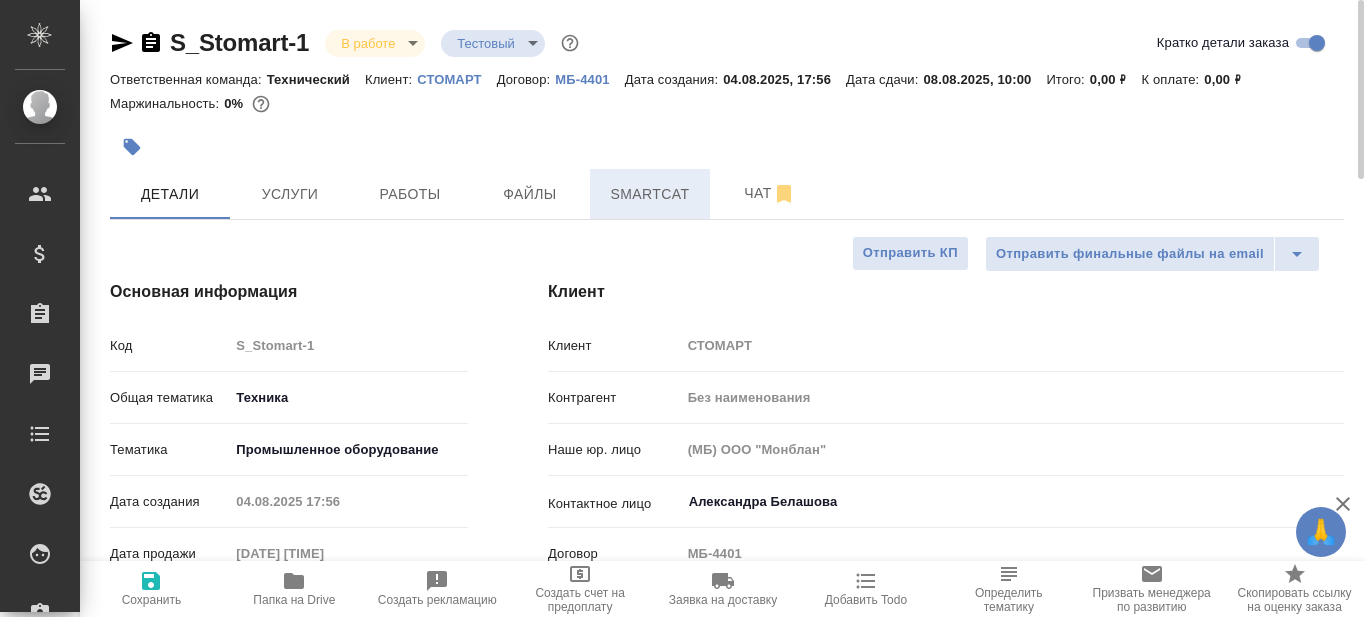 click on "Smartcat" at bounding box center [650, 194] 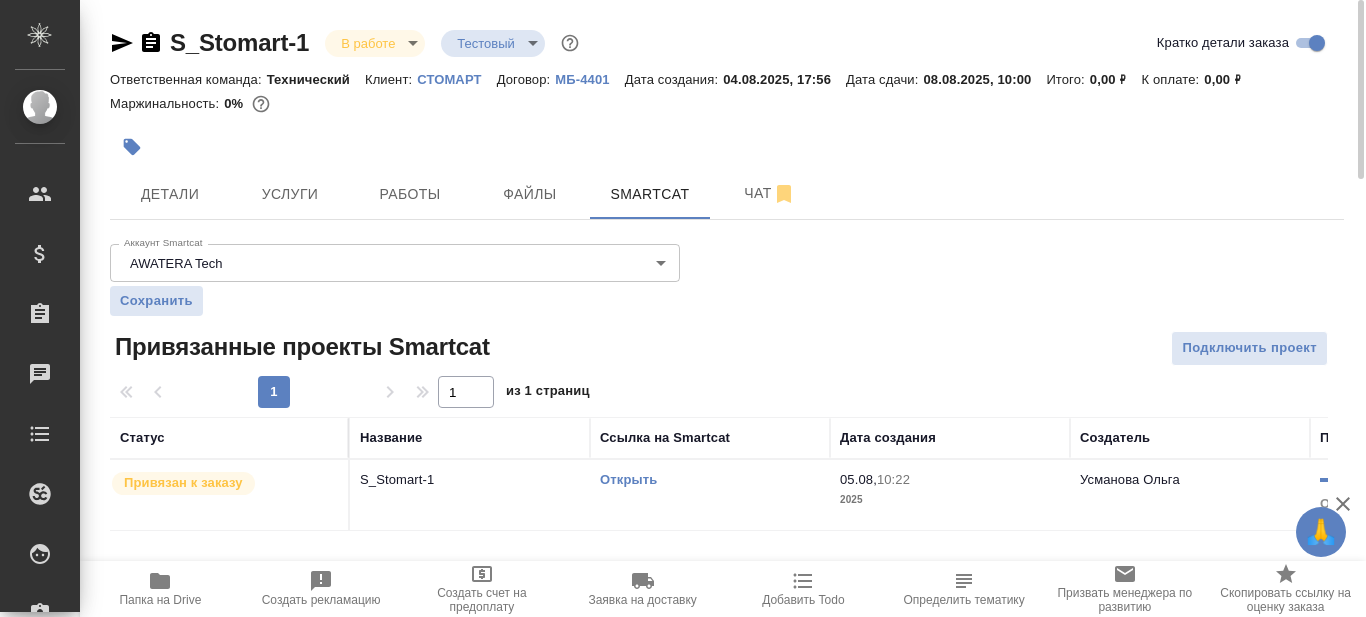 click on "Открыть" at bounding box center [628, 479] 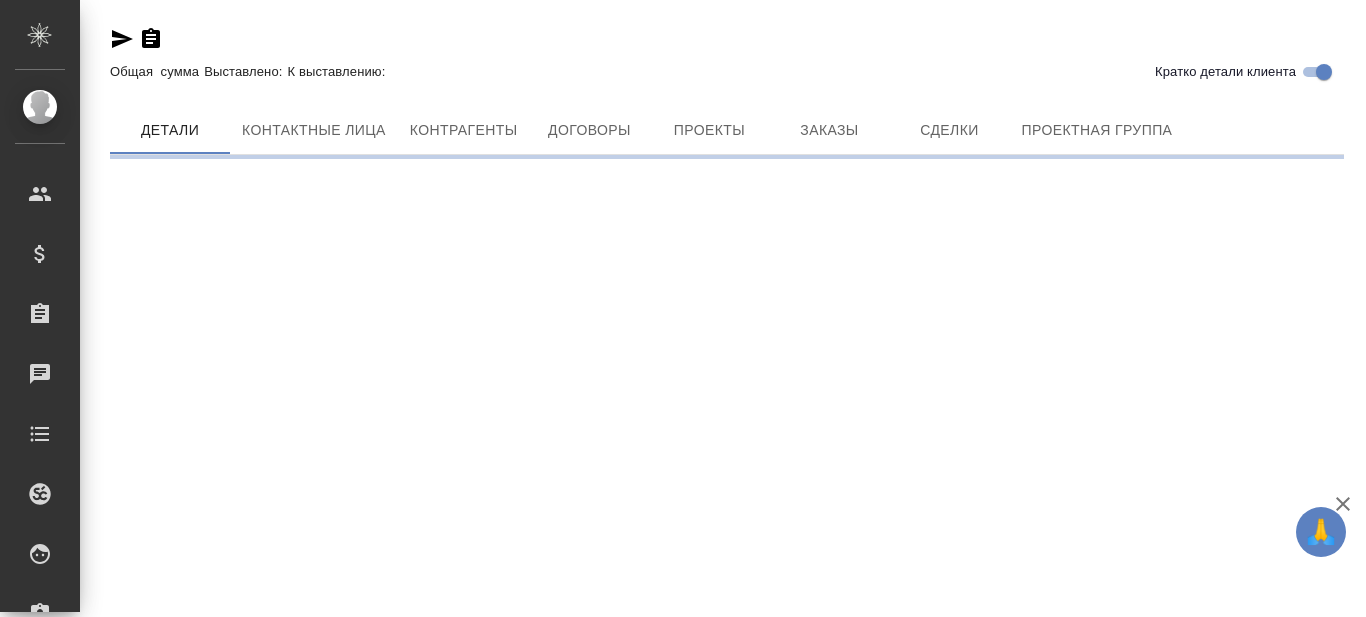 scroll, scrollTop: 0, scrollLeft: 0, axis: both 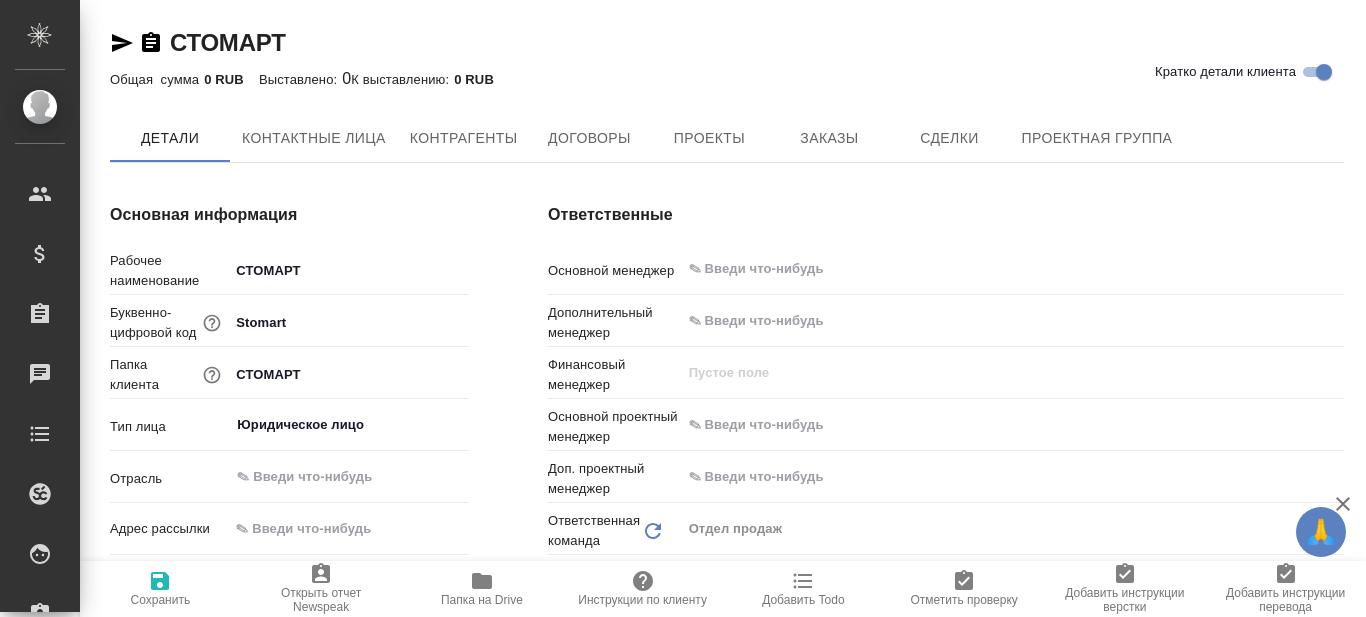 type on "x" 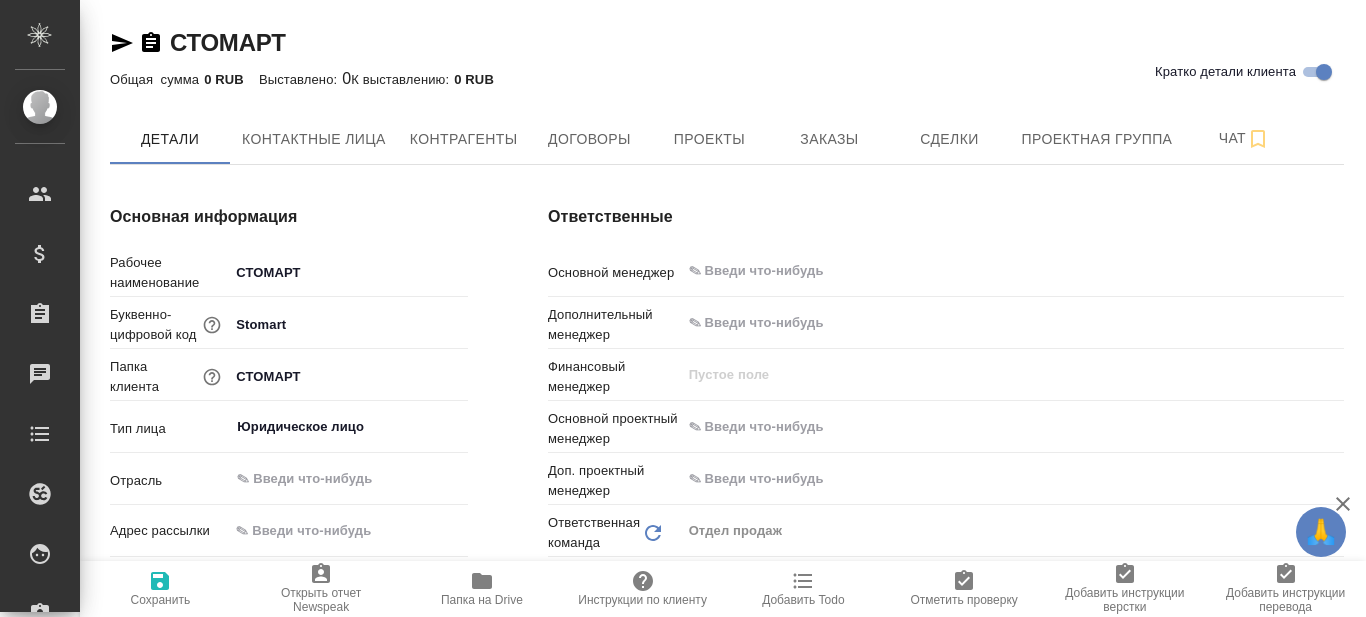 type on "(МБ) ООО "Монблан"" 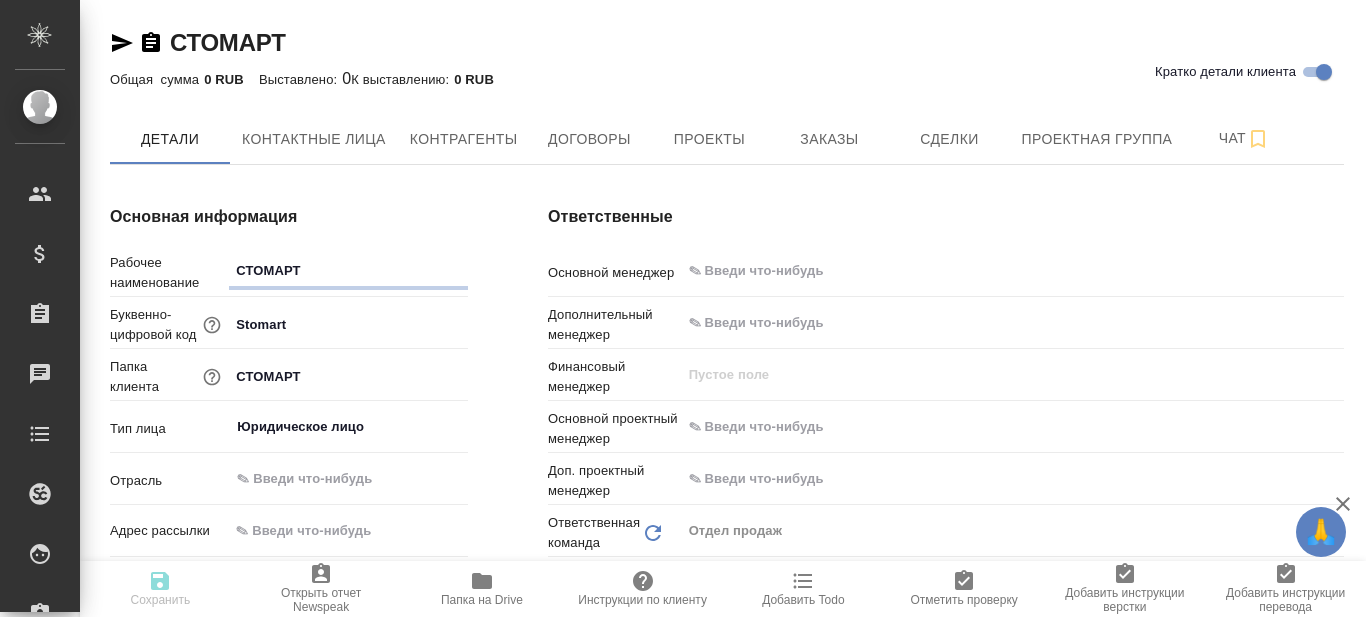 type on "x" 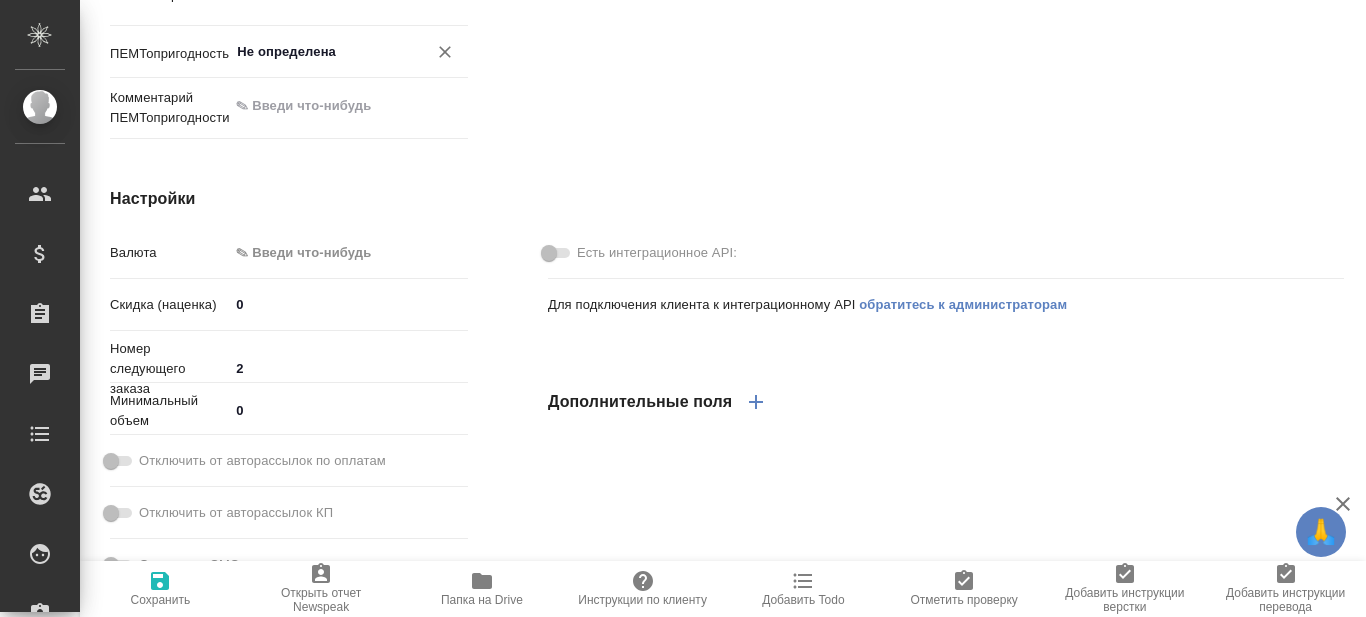 scroll, scrollTop: 1301, scrollLeft: 0, axis: vertical 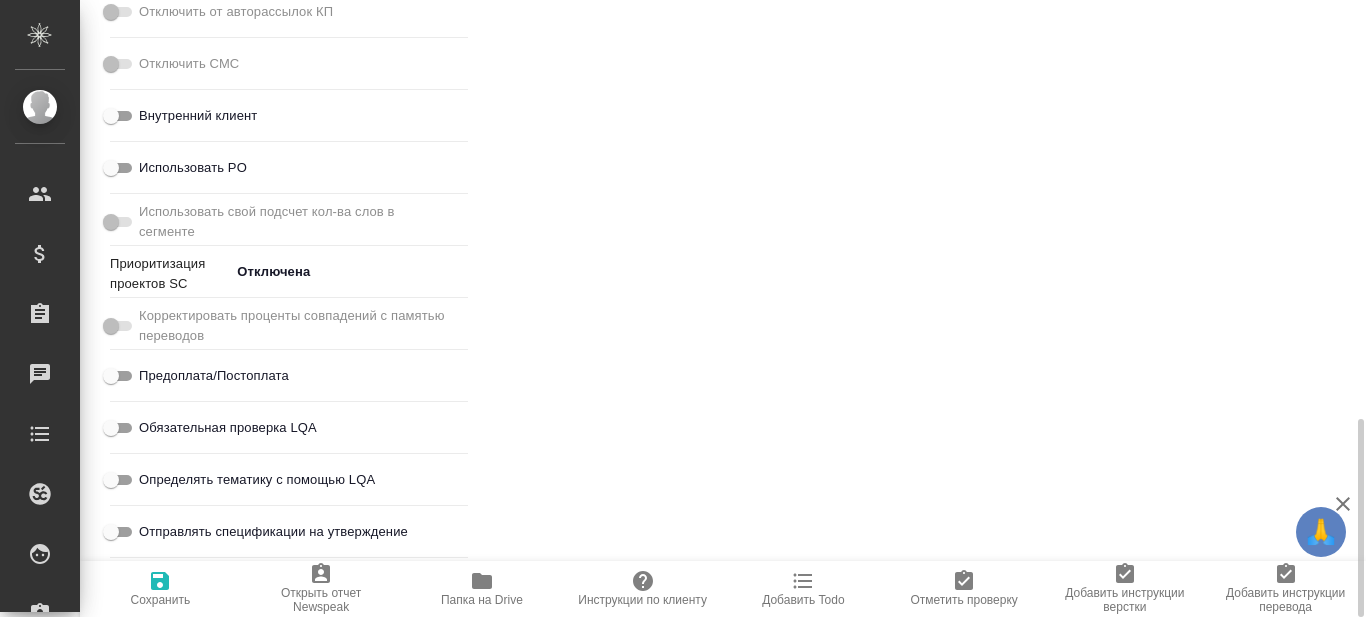 type on "x" 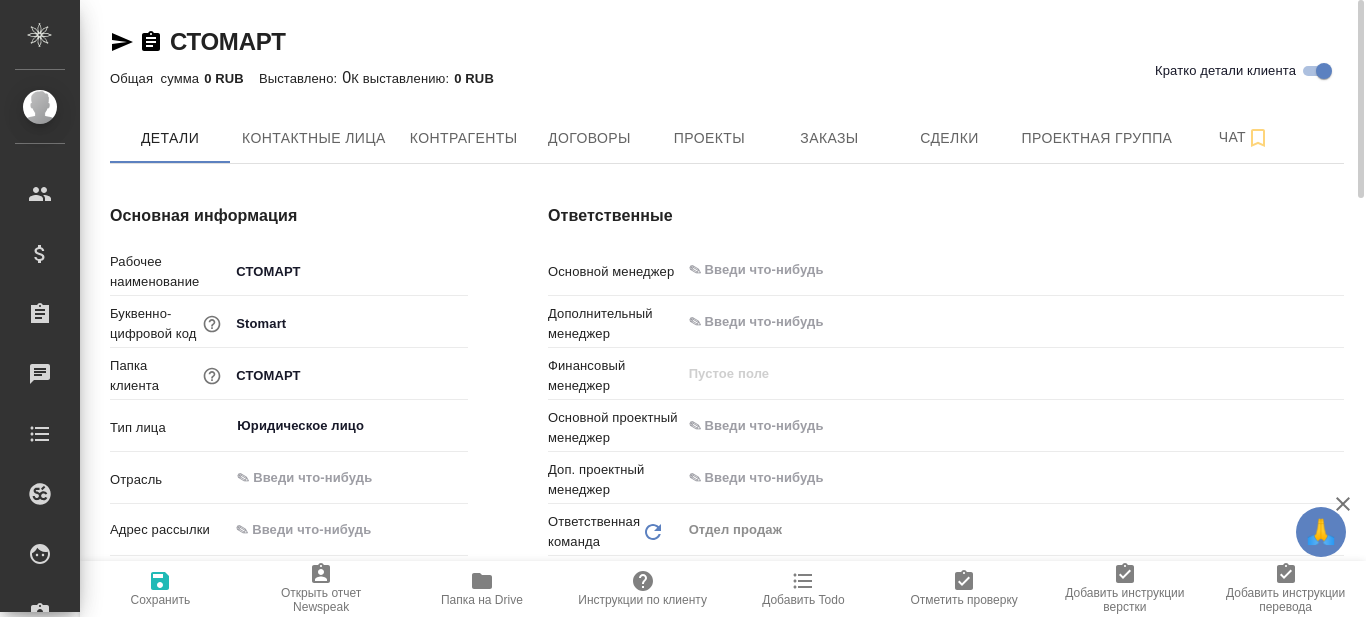 scroll, scrollTop: 0, scrollLeft: 0, axis: both 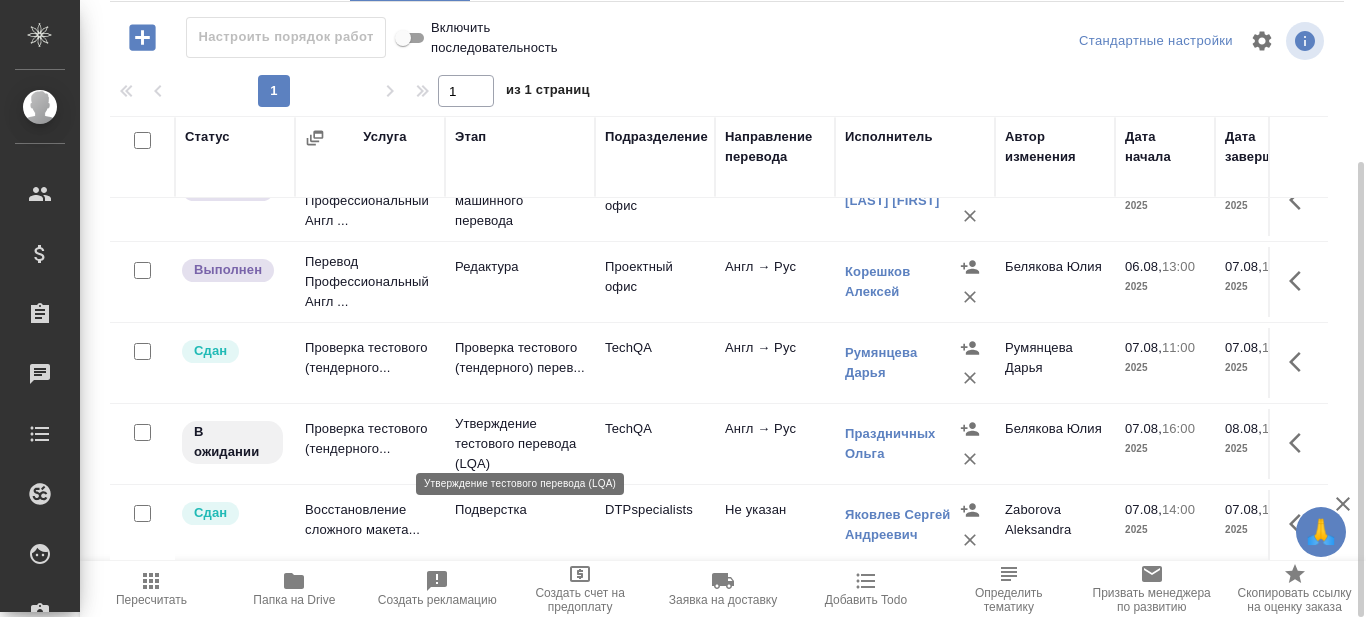 click on "Утверждение тестового перевода (LQA)" at bounding box center [520, 444] 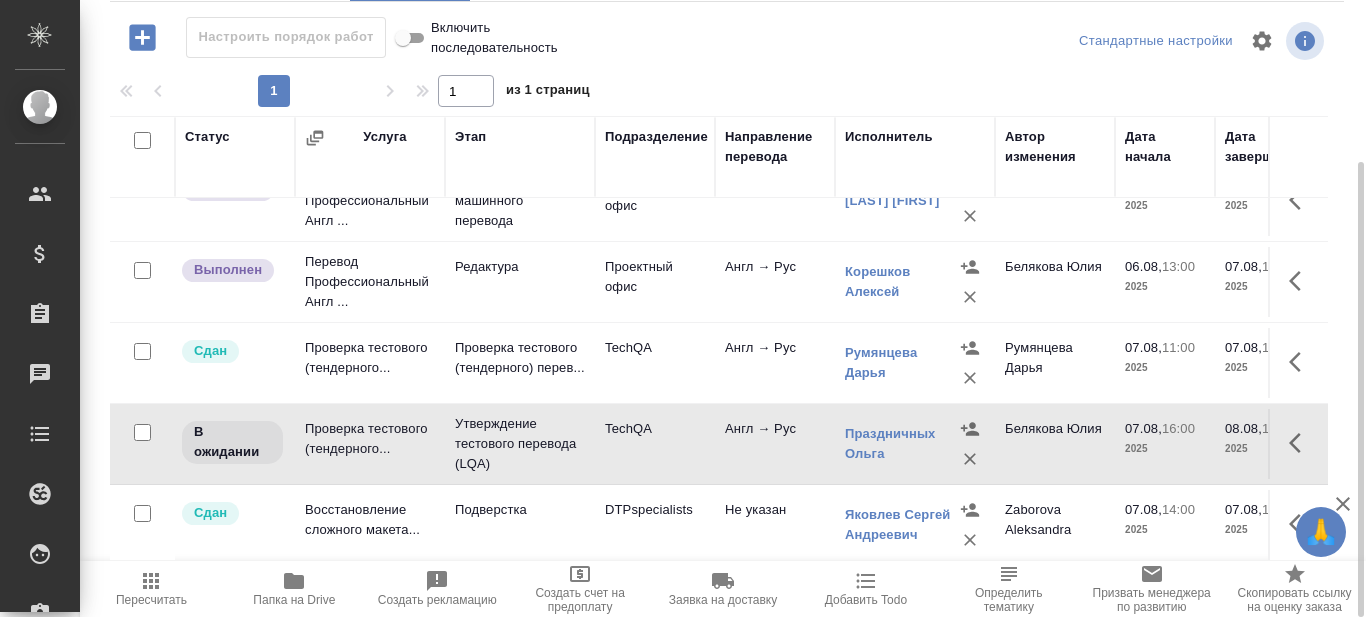 click on "Проверка тестового (тендерного..." at bounding box center (370, 120) 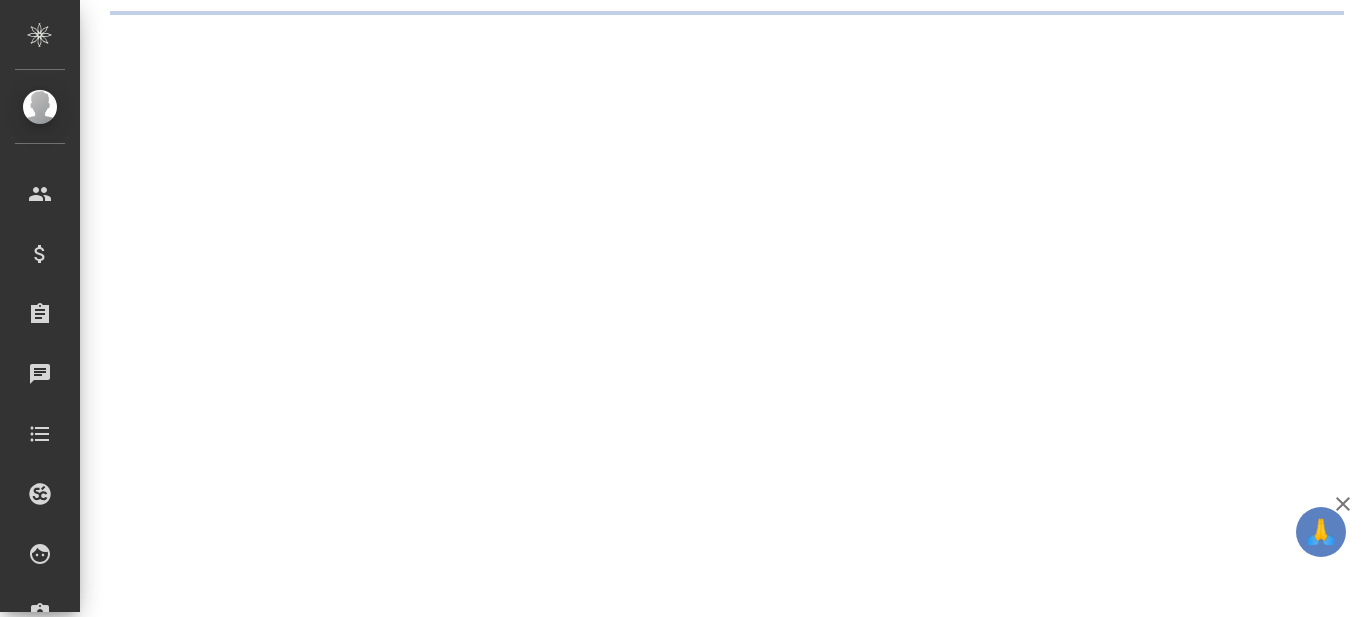 scroll, scrollTop: 0, scrollLeft: 0, axis: both 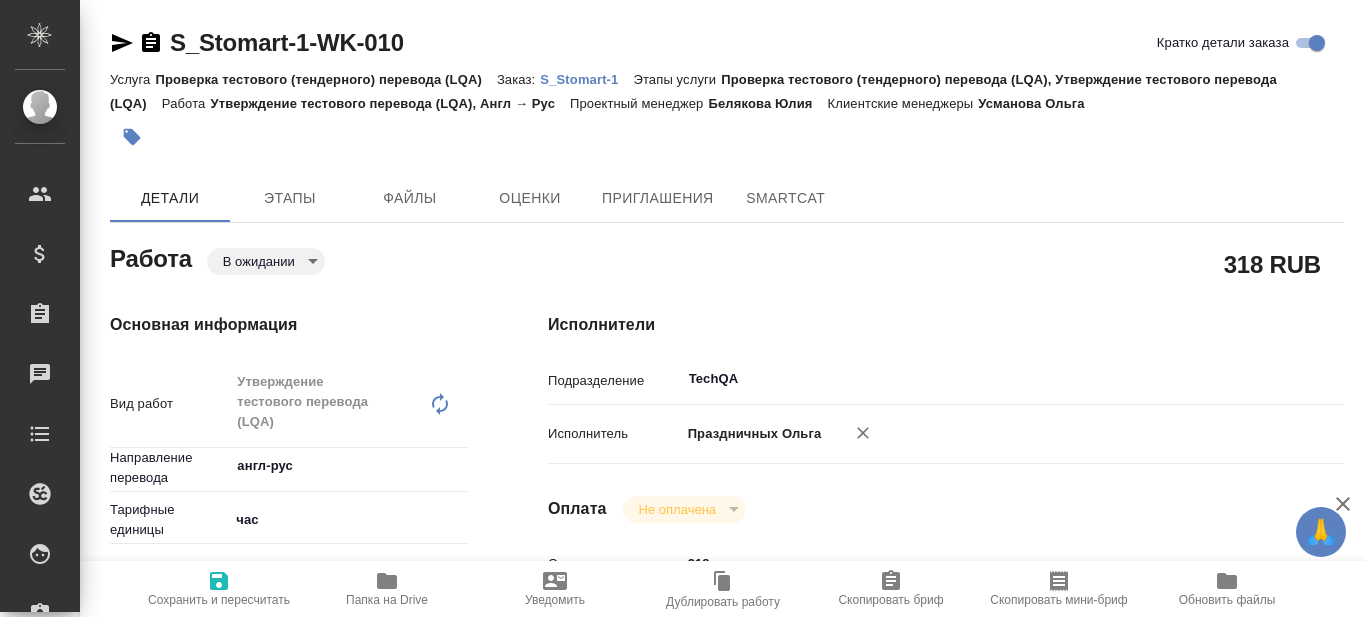 type on "x" 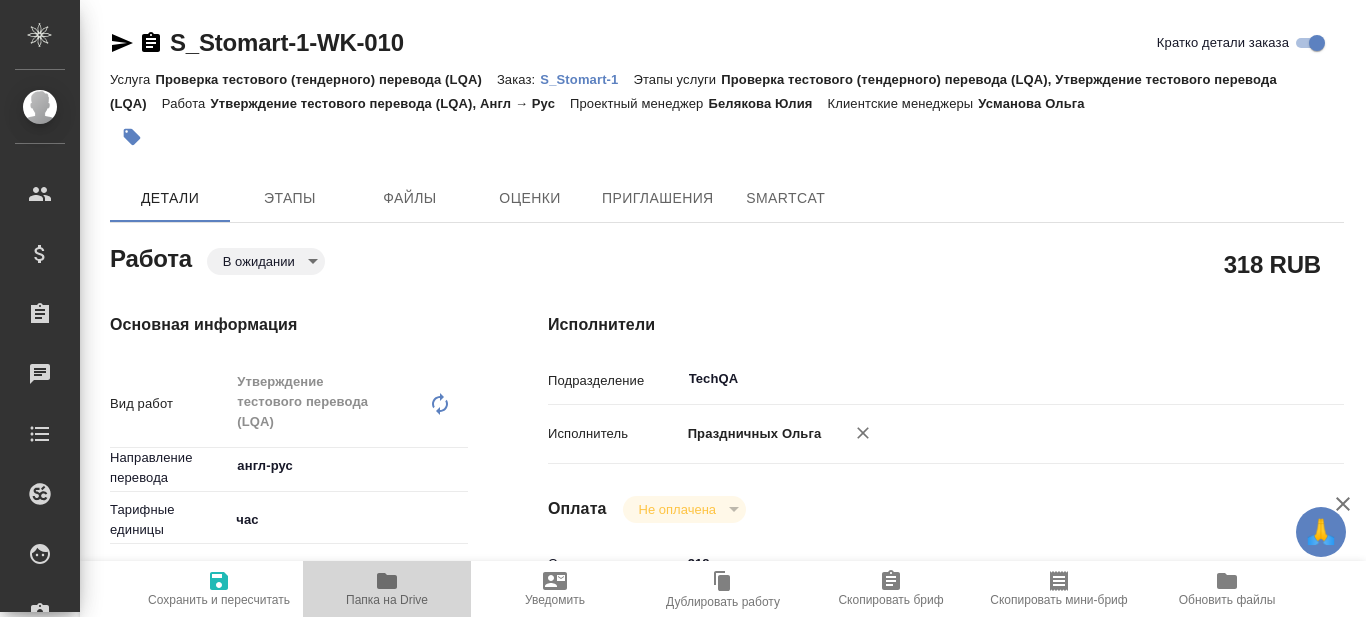 click 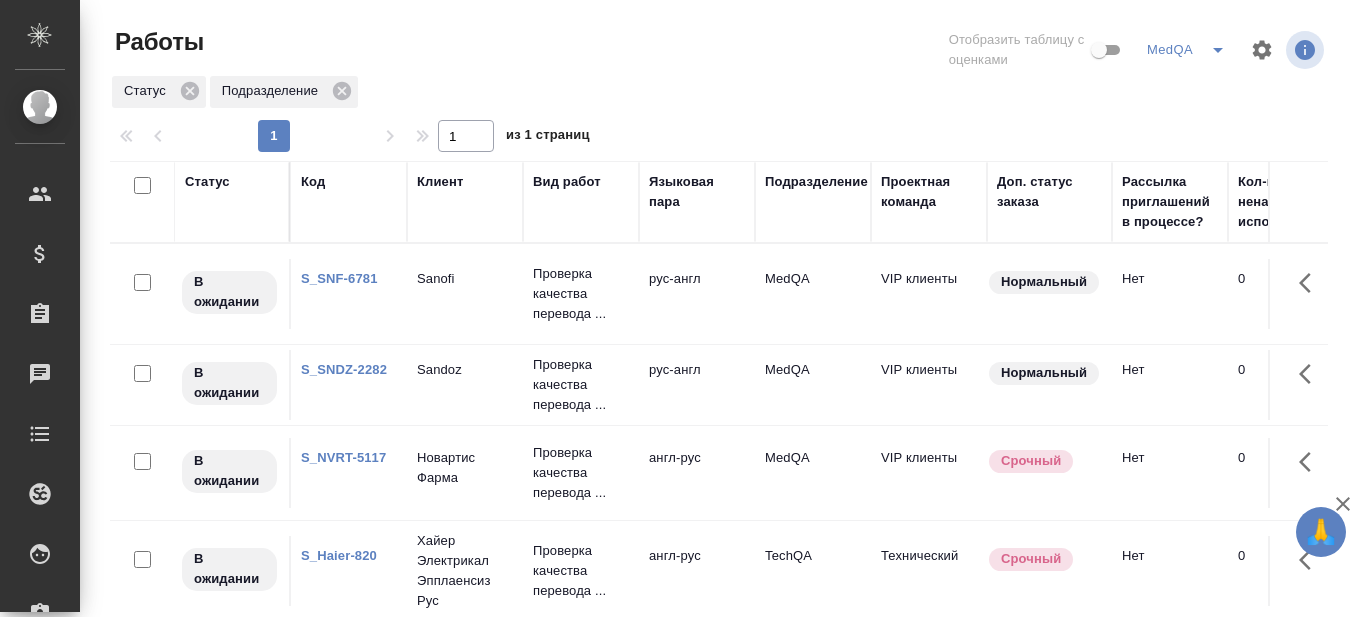 scroll, scrollTop: 0, scrollLeft: 0, axis: both 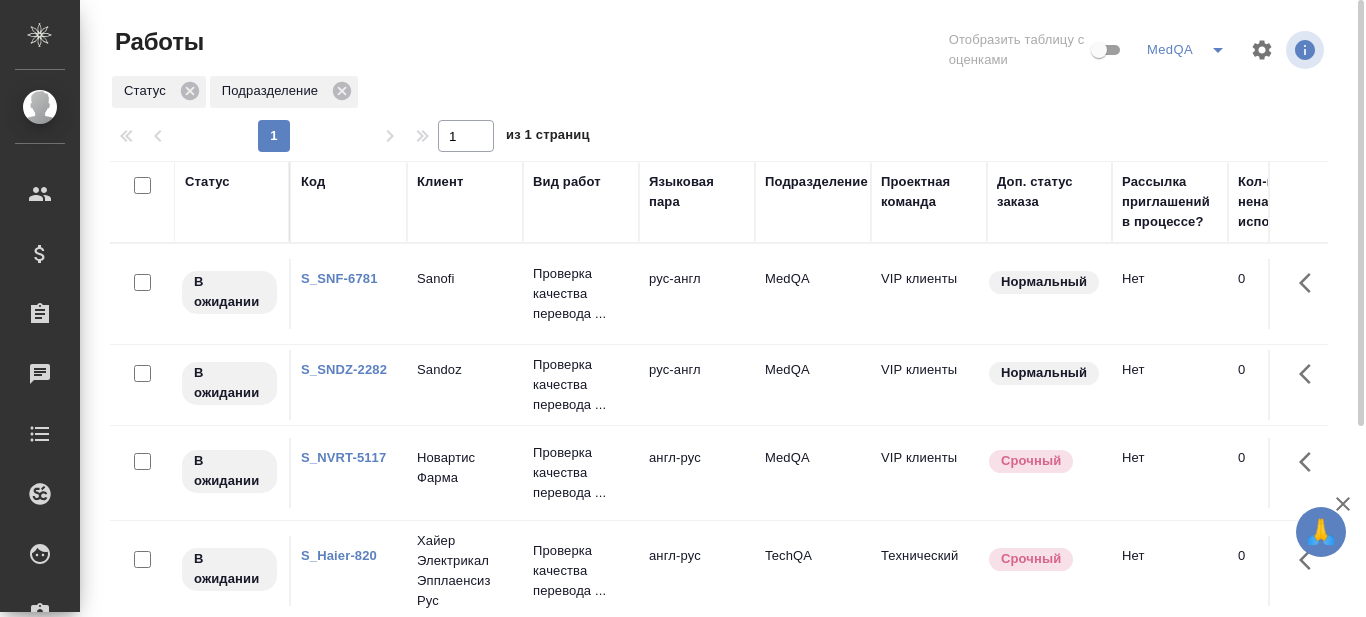 click on "Статус Подразделение" at bounding box center [719, 92] 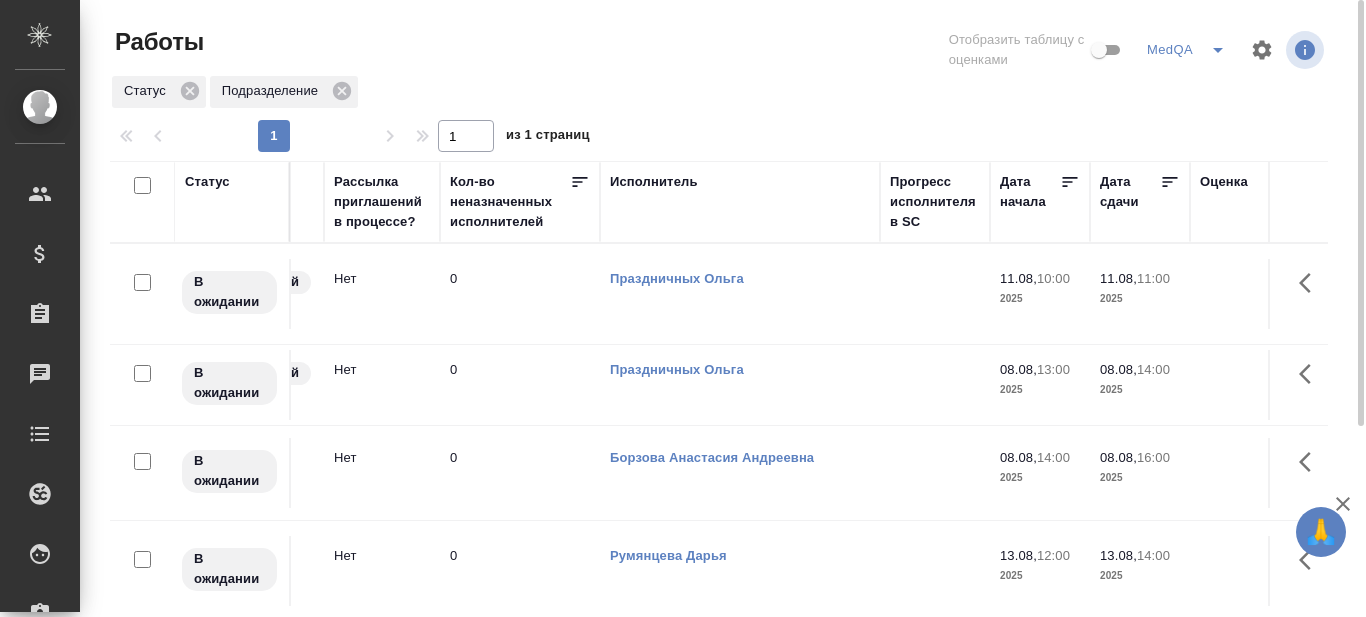 scroll, scrollTop: 0, scrollLeft: 796, axis: horizontal 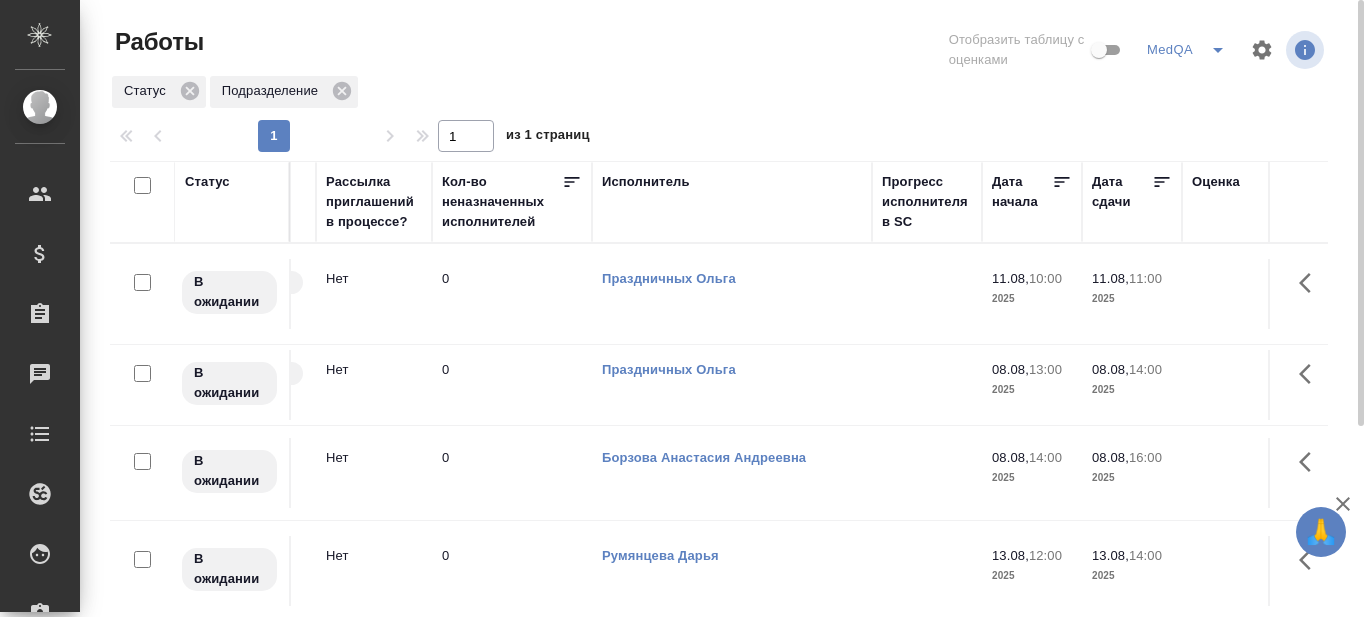 click 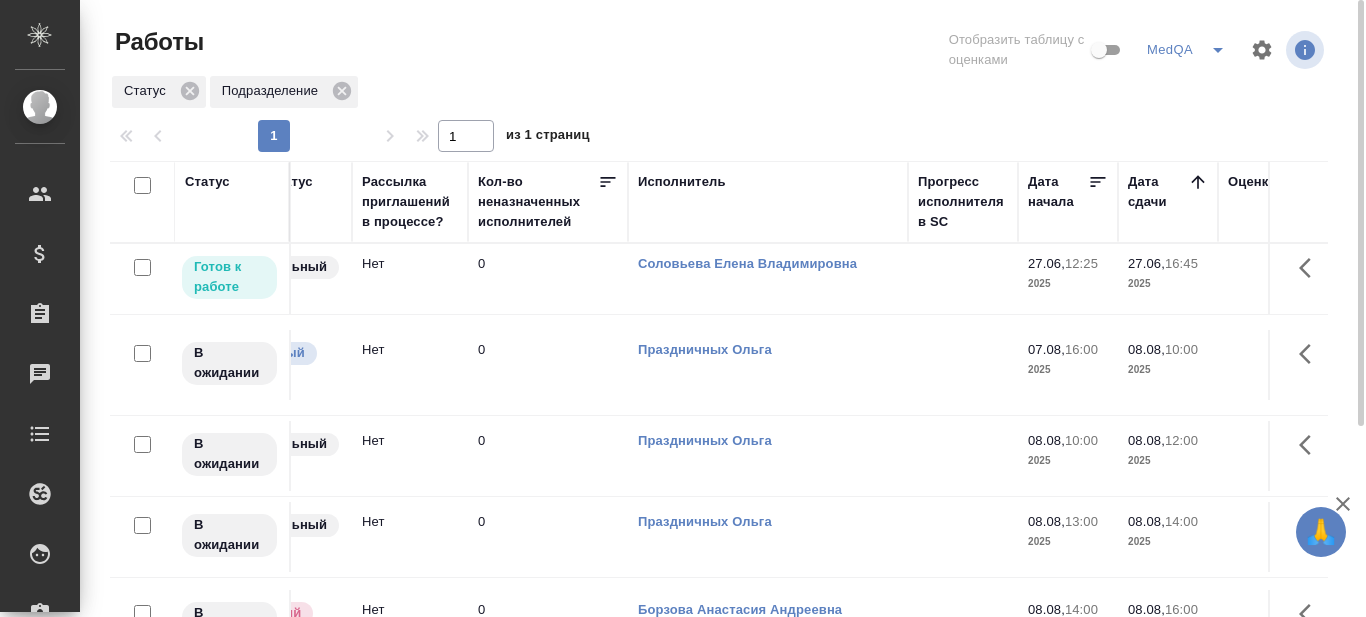 scroll, scrollTop: 0, scrollLeft: 765, axis: horizontal 